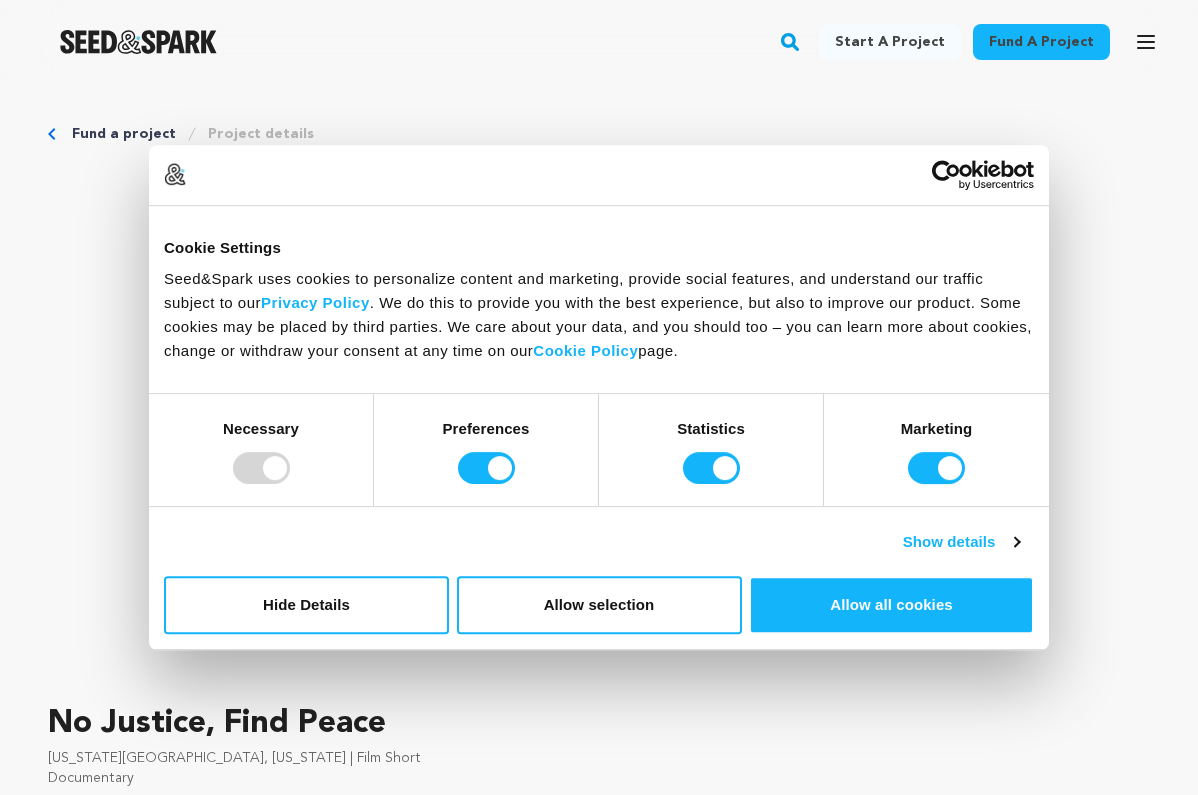 scroll, scrollTop: 0, scrollLeft: 0, axis: both 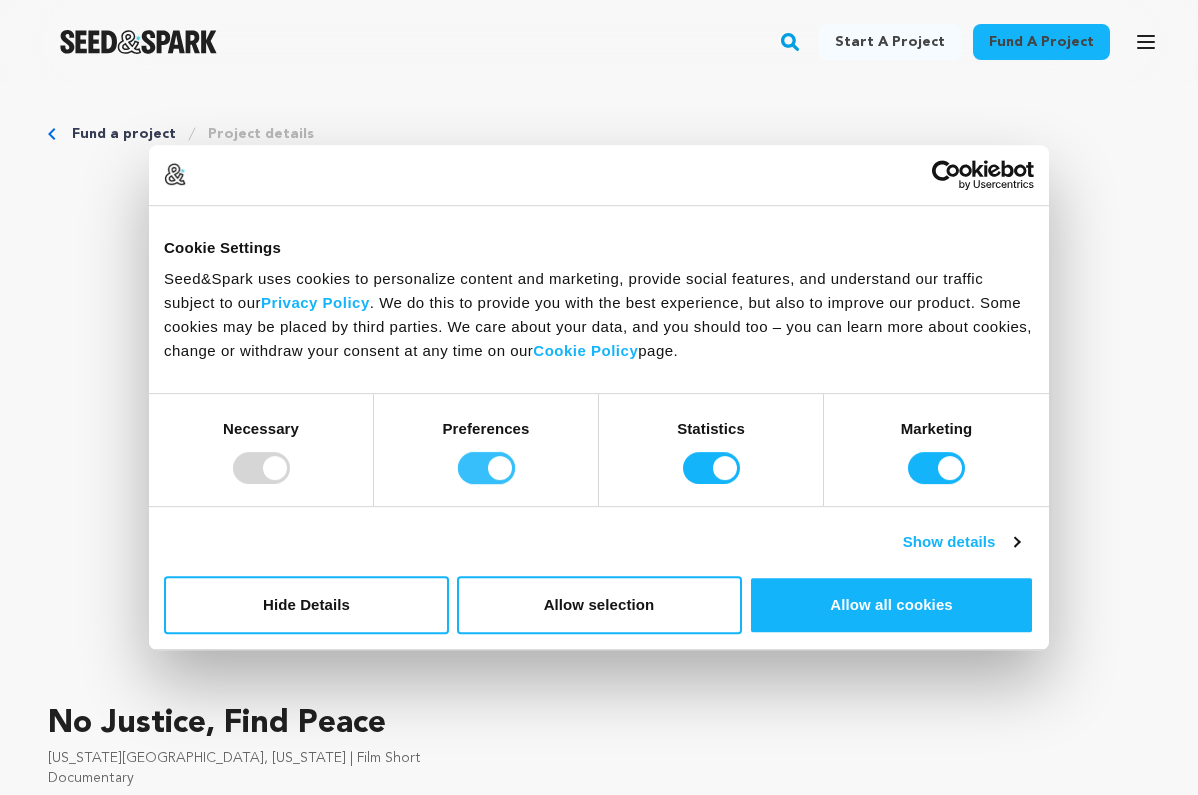 click on "Preferences" at bounding box center (486, 468) 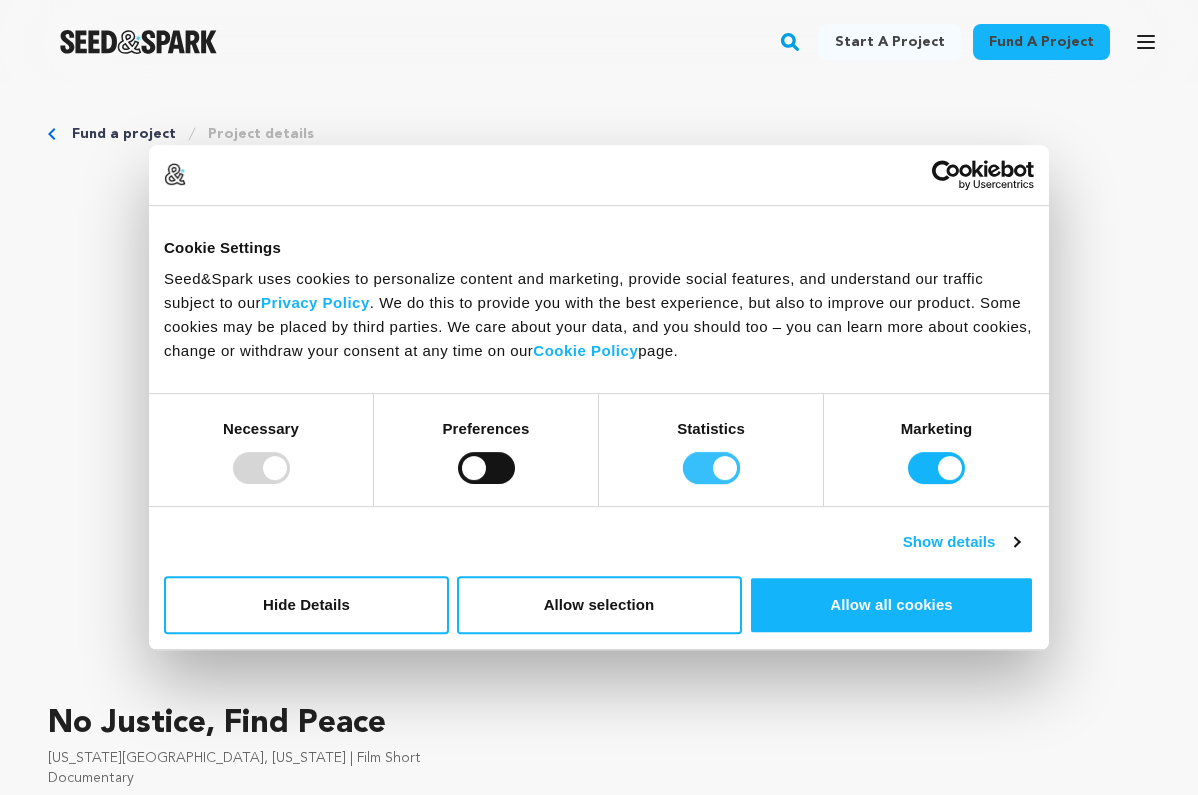 click on "Statistics" at bounding box center [711, 468] 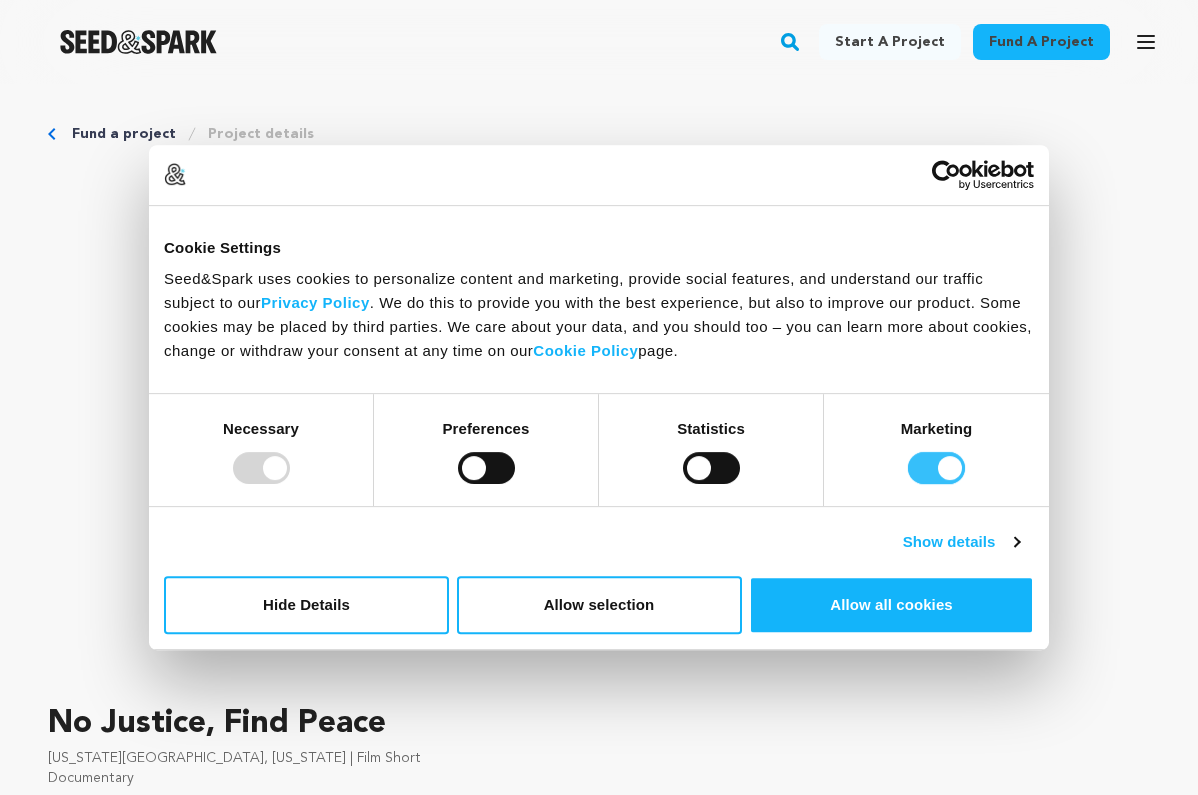 click on "Marketing" at bounding box center [936, 468] 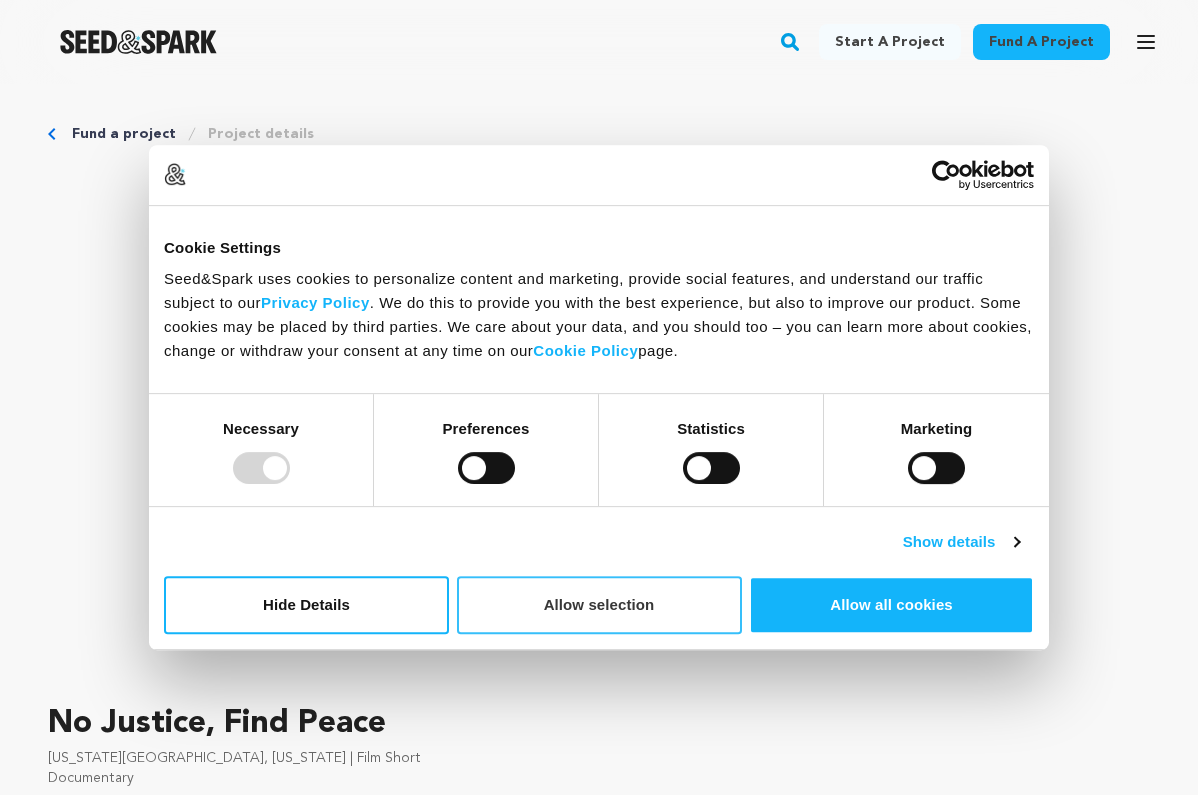click on "Allow selection" at bounding box center (599, 605) 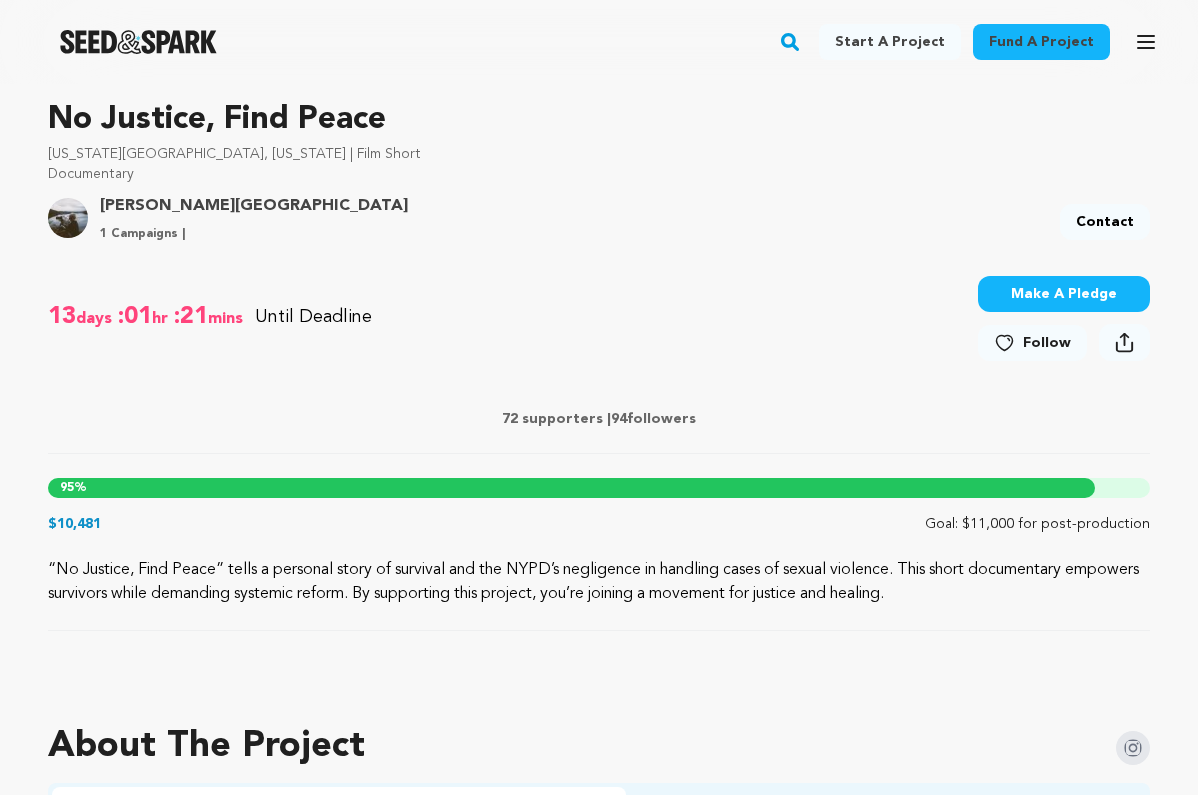 scroll, scrollTop: 599, scrollLeft: 0, axis: vertical 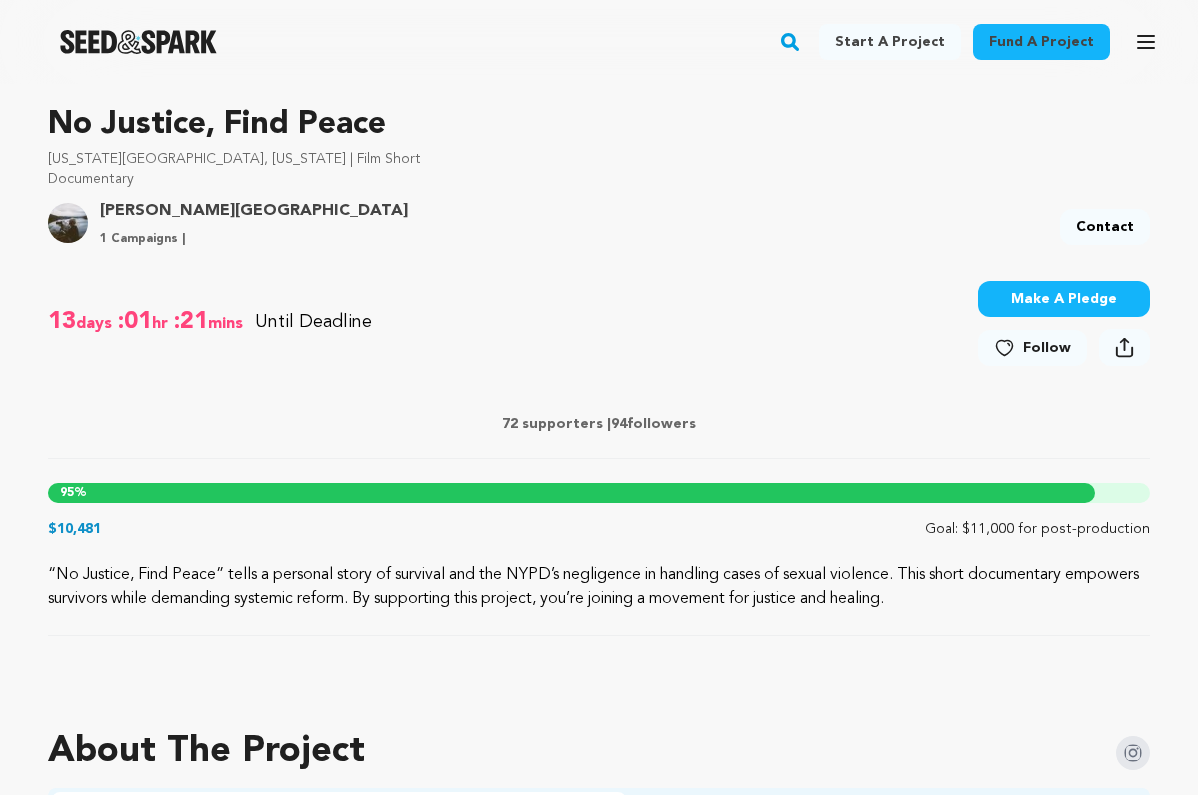 click on "Make A Pledge" at bounding box center [1064, 299] 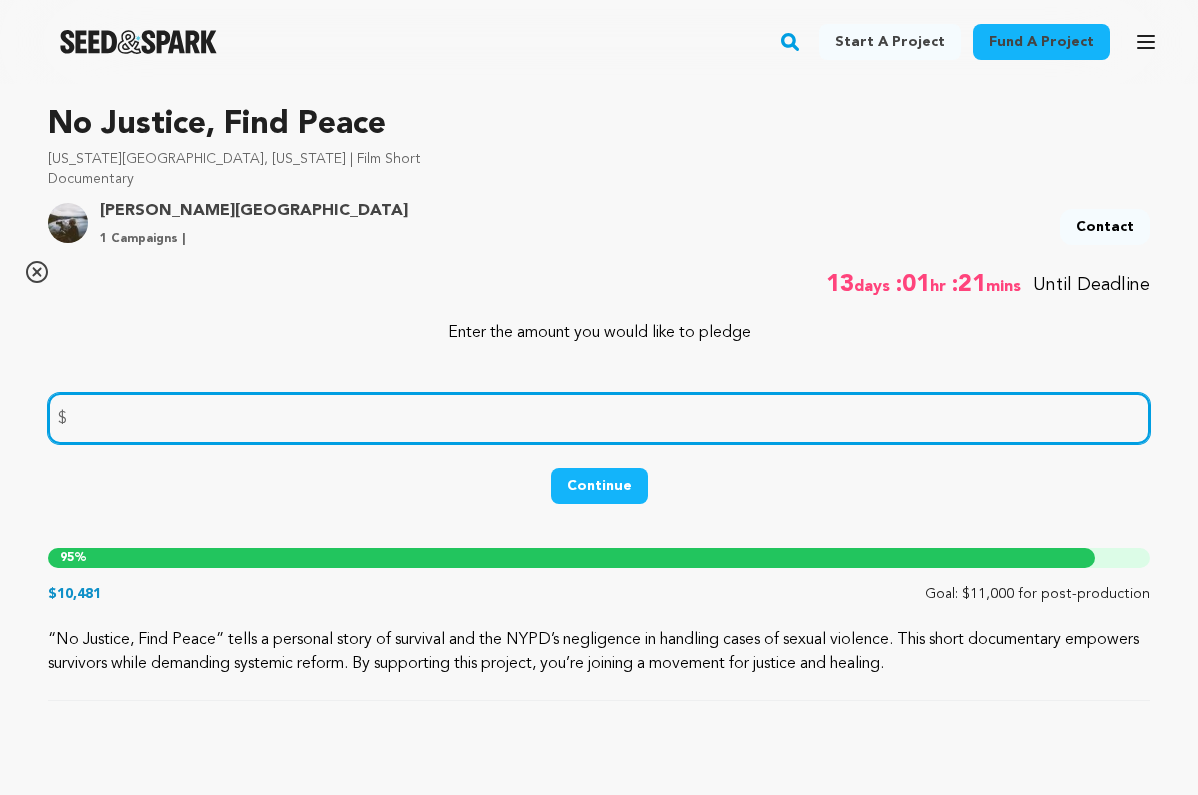 click at bounding box center (599, 418) 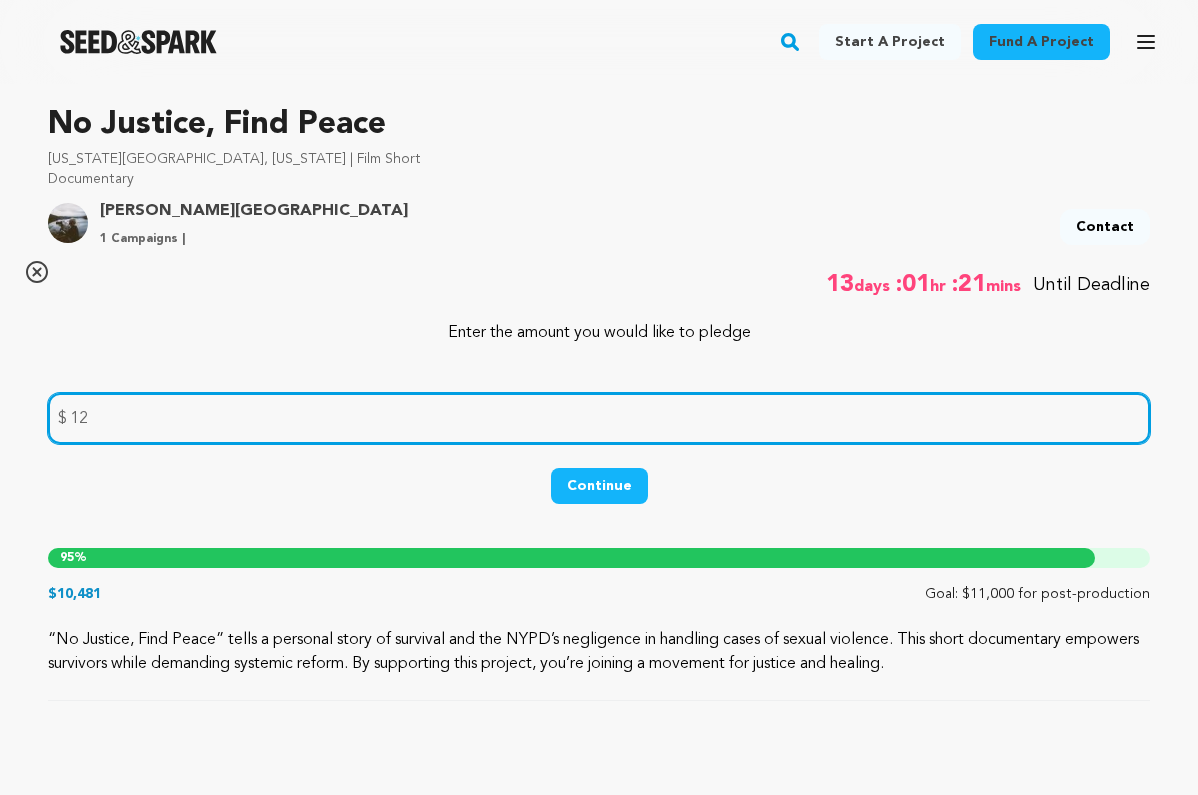 type on "12" 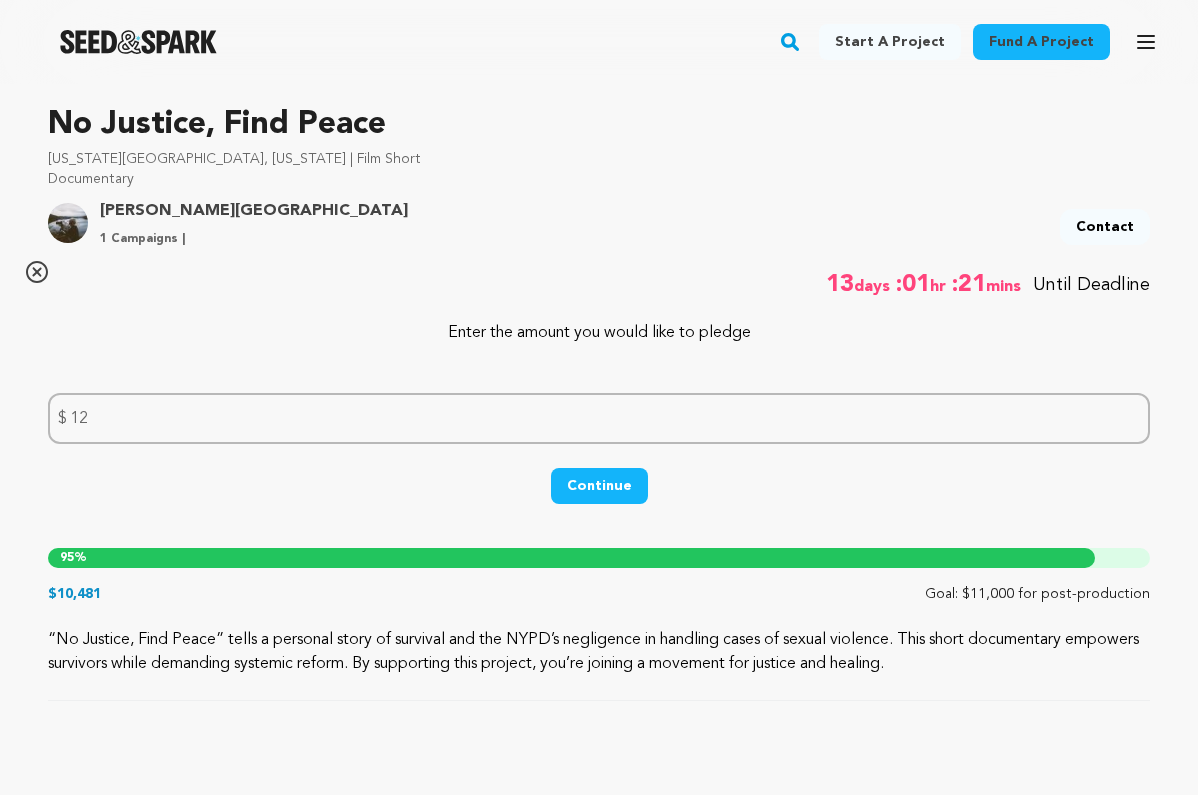 click on "Continue" at bounding box center [599, 486] 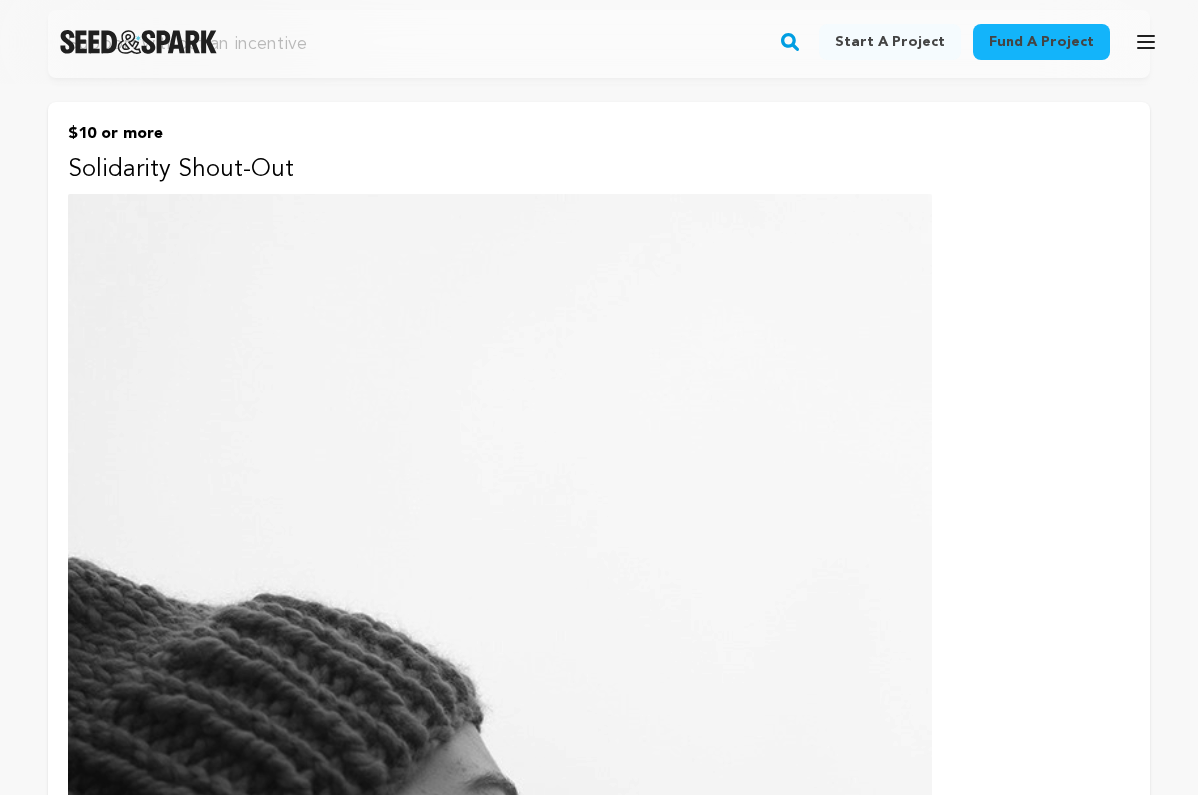 scroll, scrollTop: 0, scrollLeft: 0, axis: both 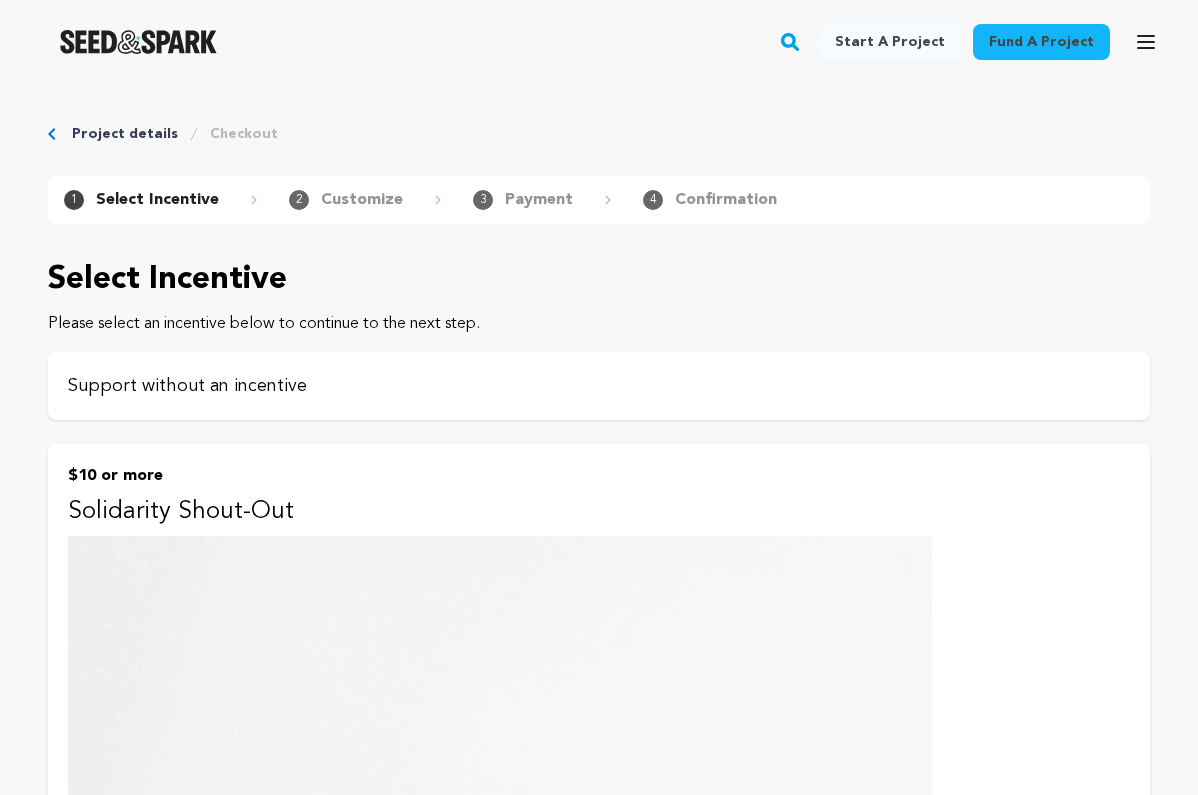 click on "Support without an incentive" at bounding box center [599, 386] 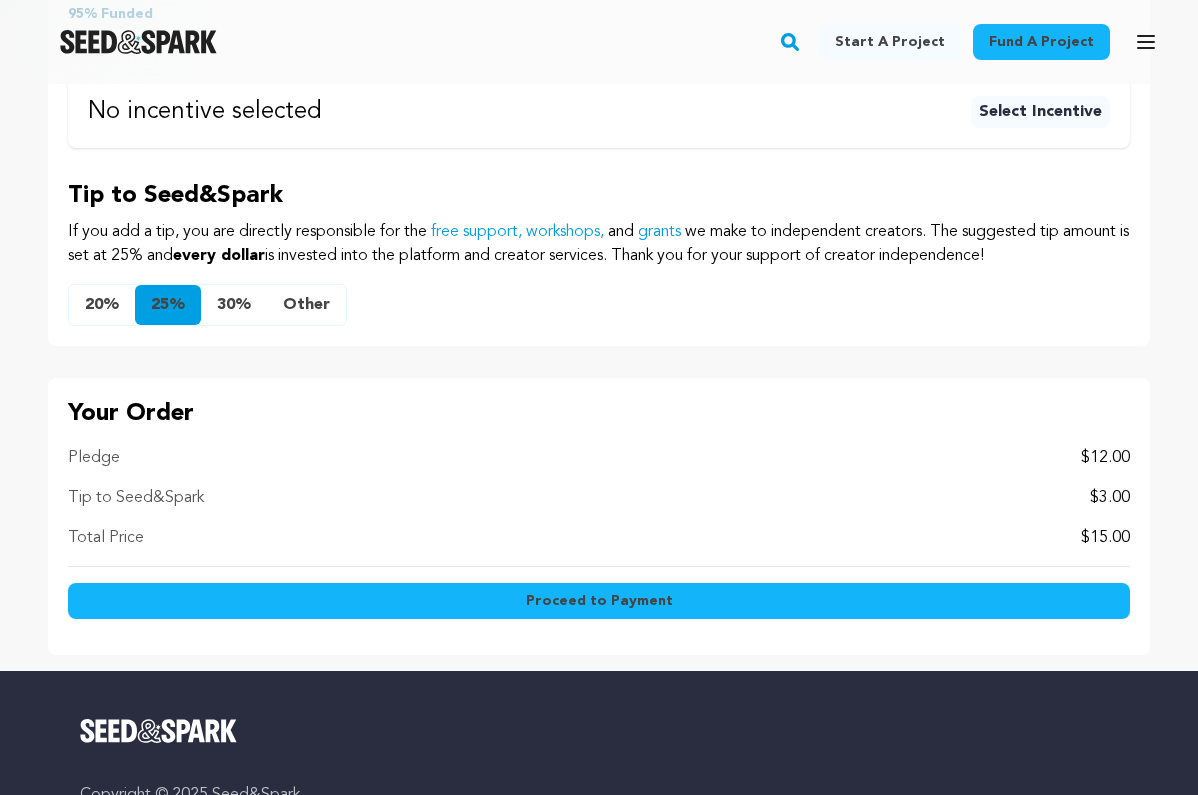 scroll, scrollTop: 1090, scrollLeft: 0, axis: vertical 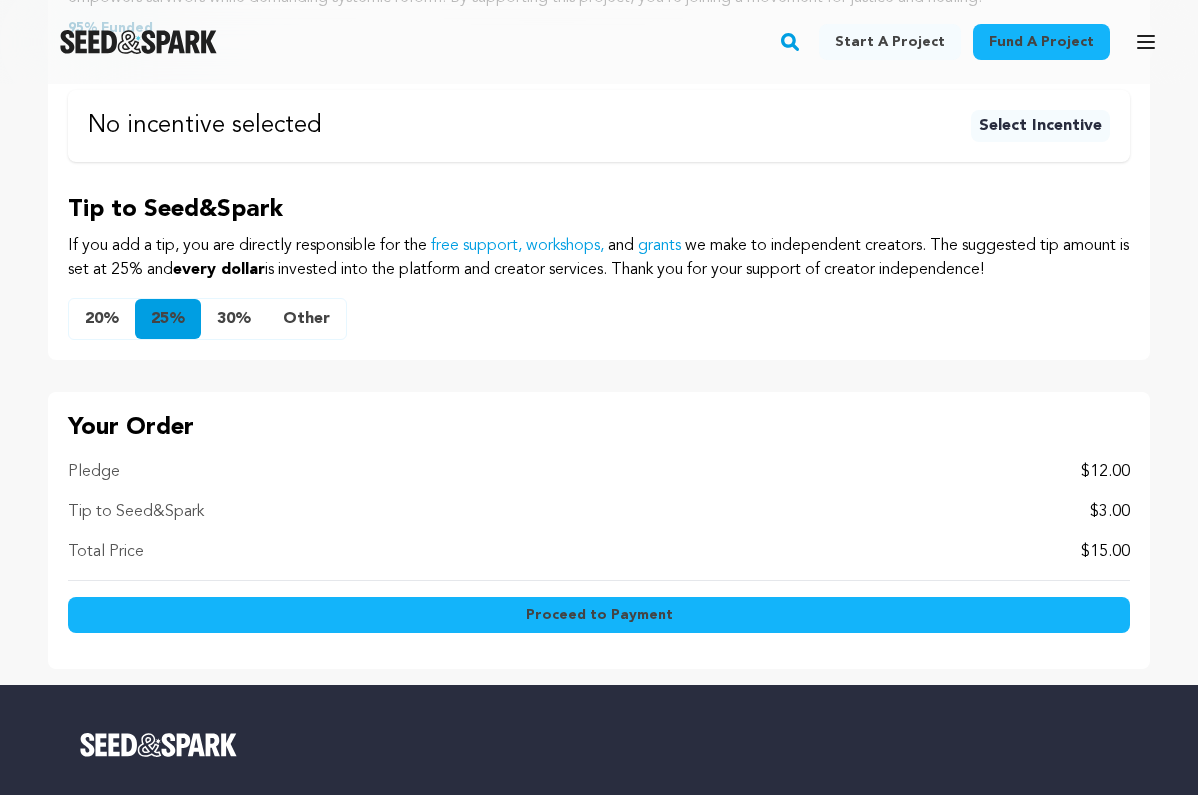 click on "Other" at bounding box center (306, 319) 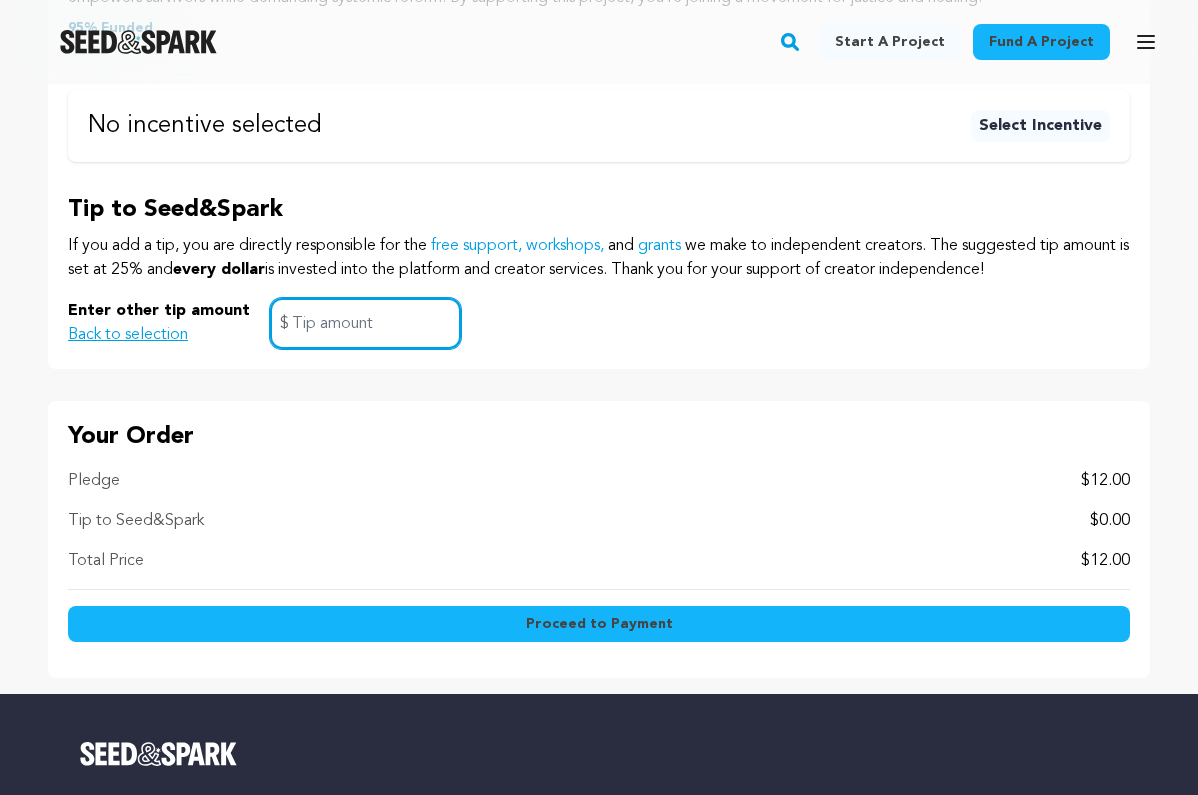 click at bounding box center (365, 323) 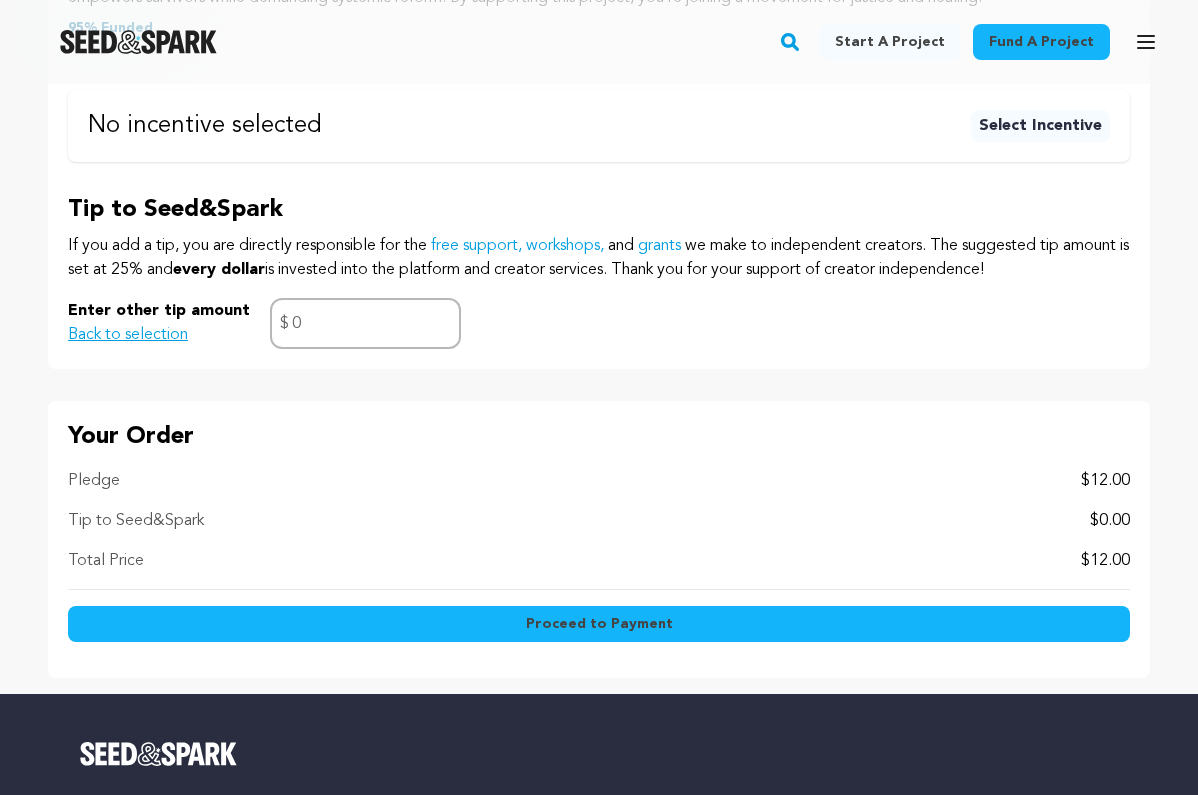 click on "Enter other tip amount
Back to selection
0
$" at bounding box center (599, 323) 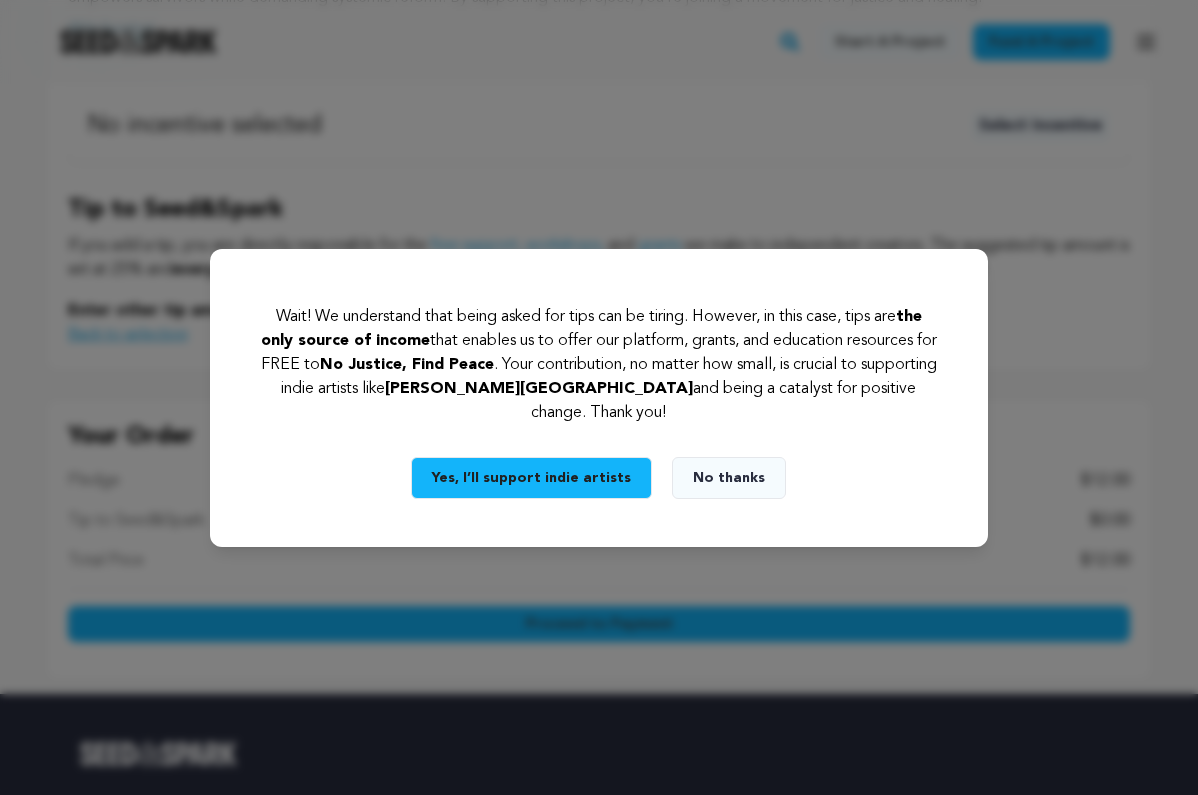click on "Wait! We understand that being asked for tips can be tiring. However, in this case, tips are   the only source of income   that enables us to offer our platform, grants, and education resources for FREE to  No Justice, Find Peace . Your contribution, no matter how small, is crucial to supporting indie artists like   Desdemona Dallas   and being a catalyst for positive change. Thank you!
Yes, I’ll support indie artists
No thanks" at bounding box center (599, 397) 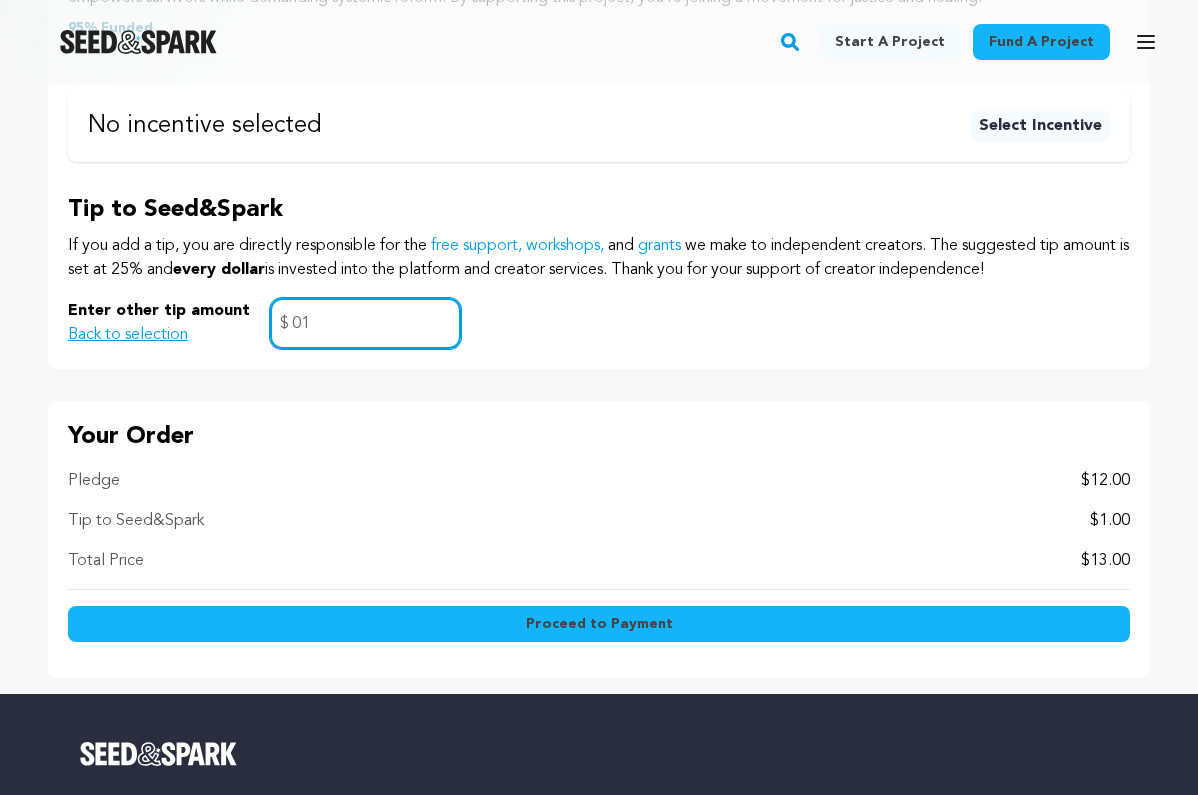 type on "01" 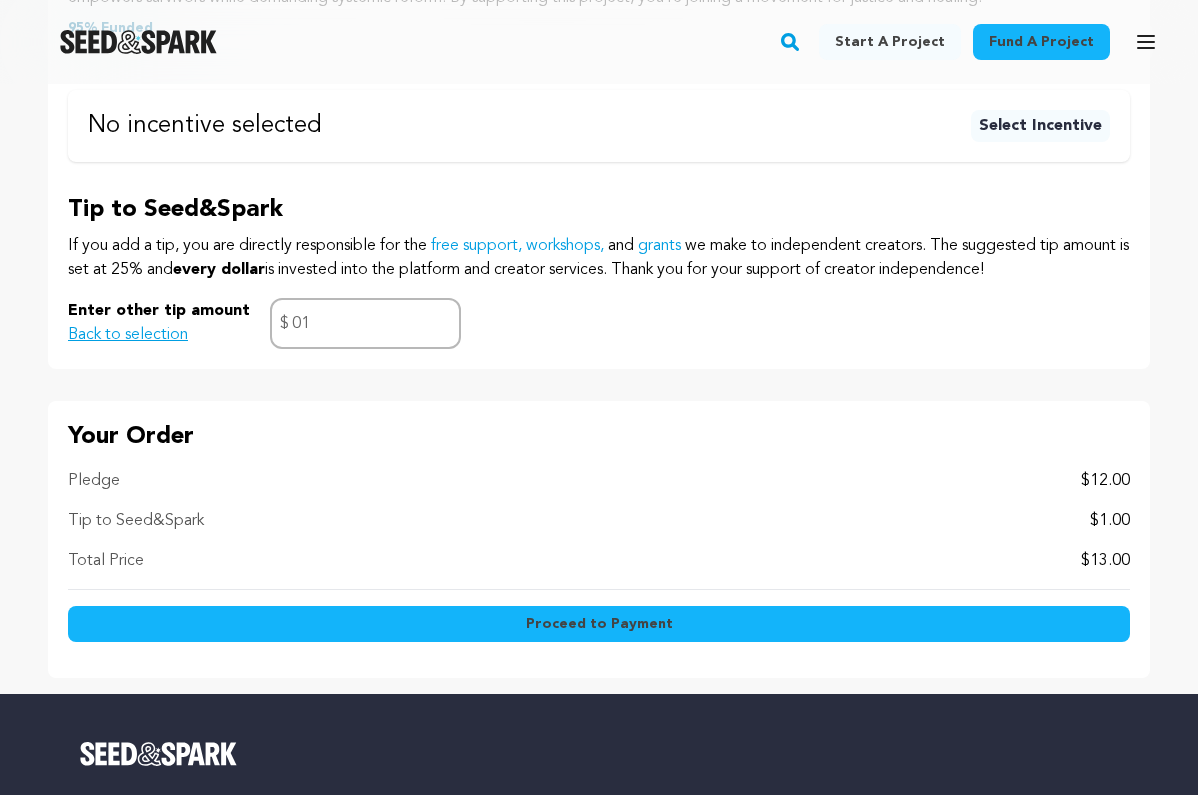 click on "Proceed to Payment" at bounding box center [599, 624] 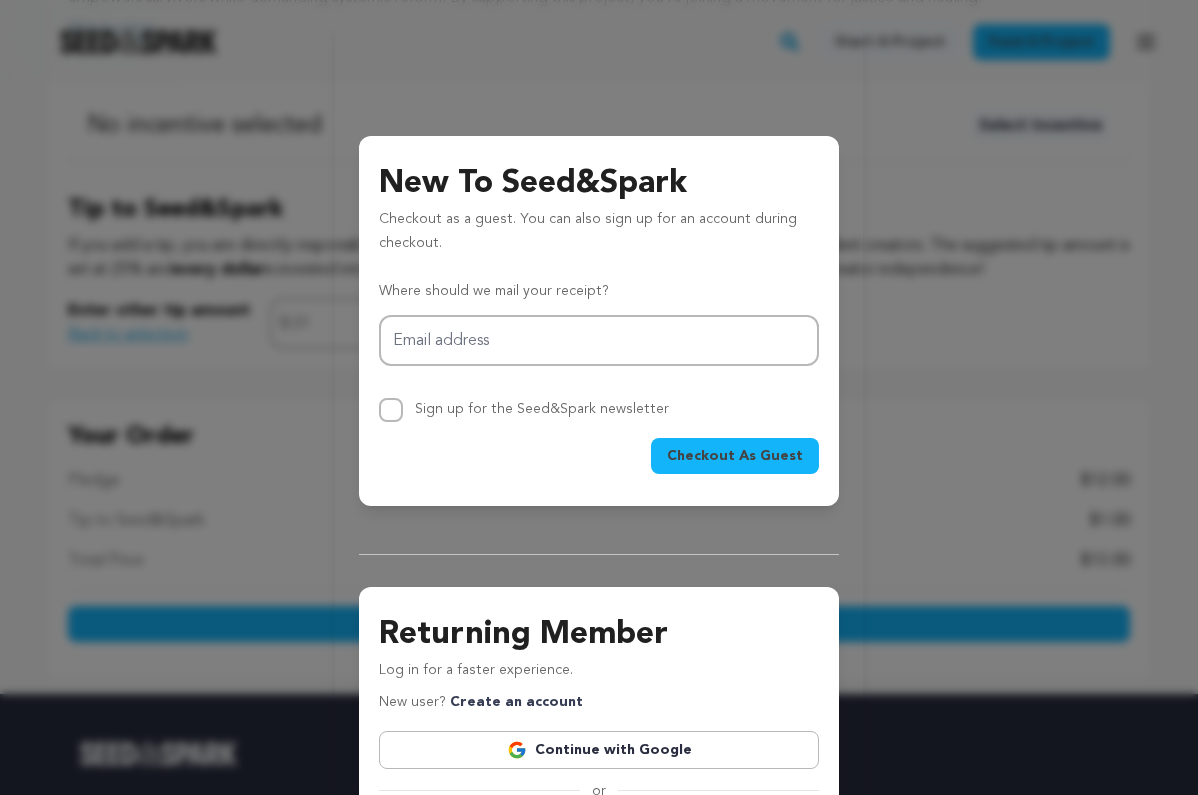 type on "nschamus@gmail.com" 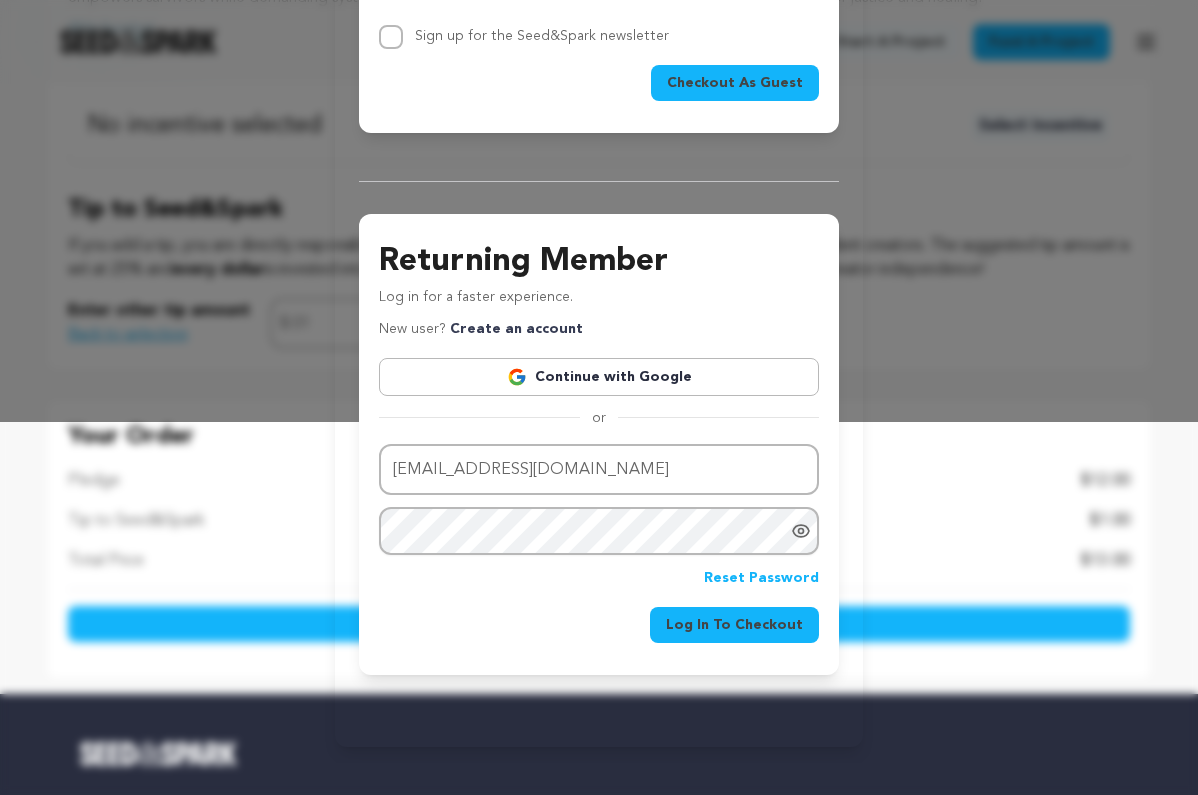 click on "Log In To Checkout" at bounding box center [734, 625] 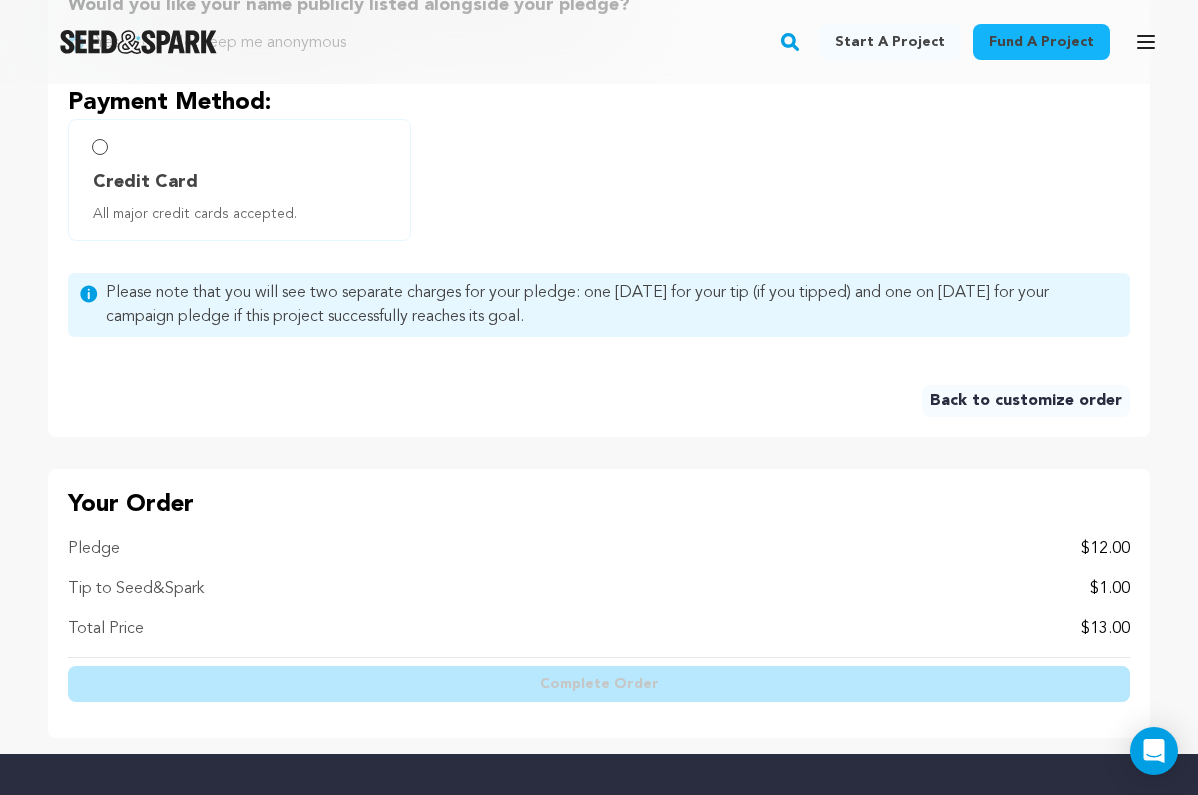 scroll, scrollTop: 1028, scrollLeft: 0, axis: vertical 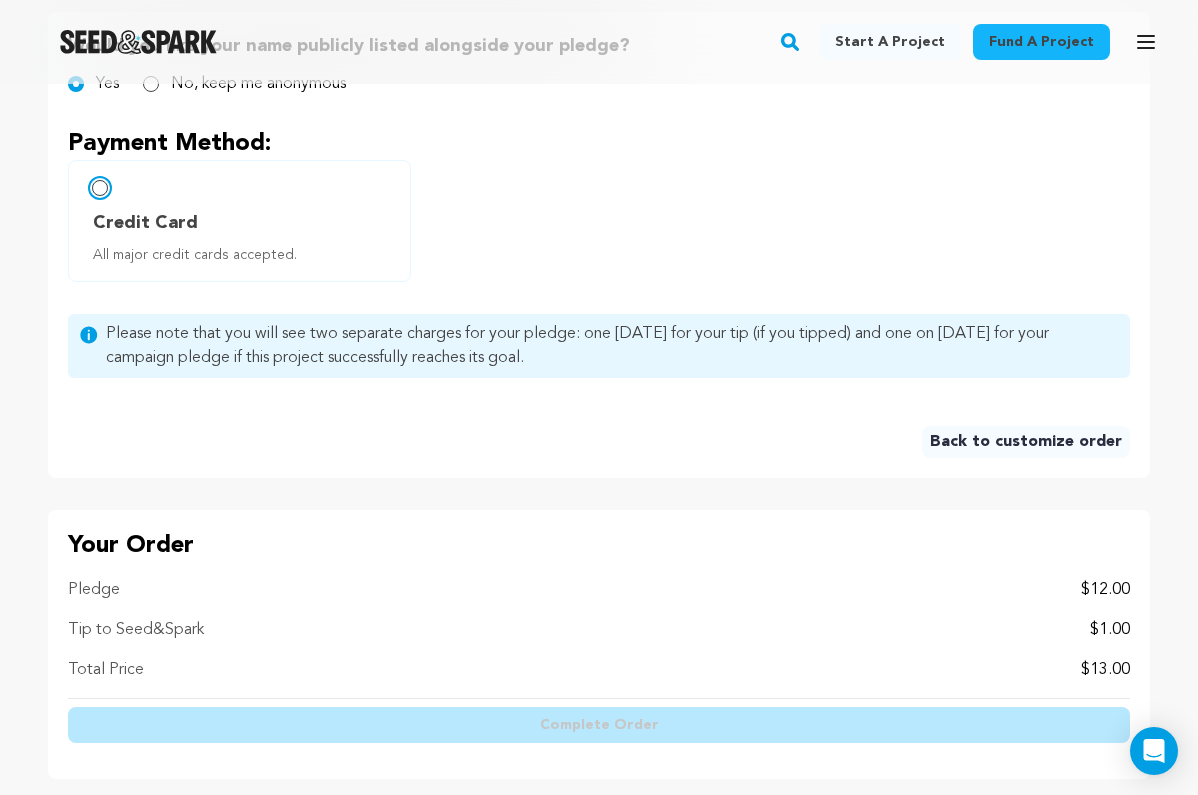 click on "Credit Card
All major credit cards accepted." at bounding box center [100, 188] 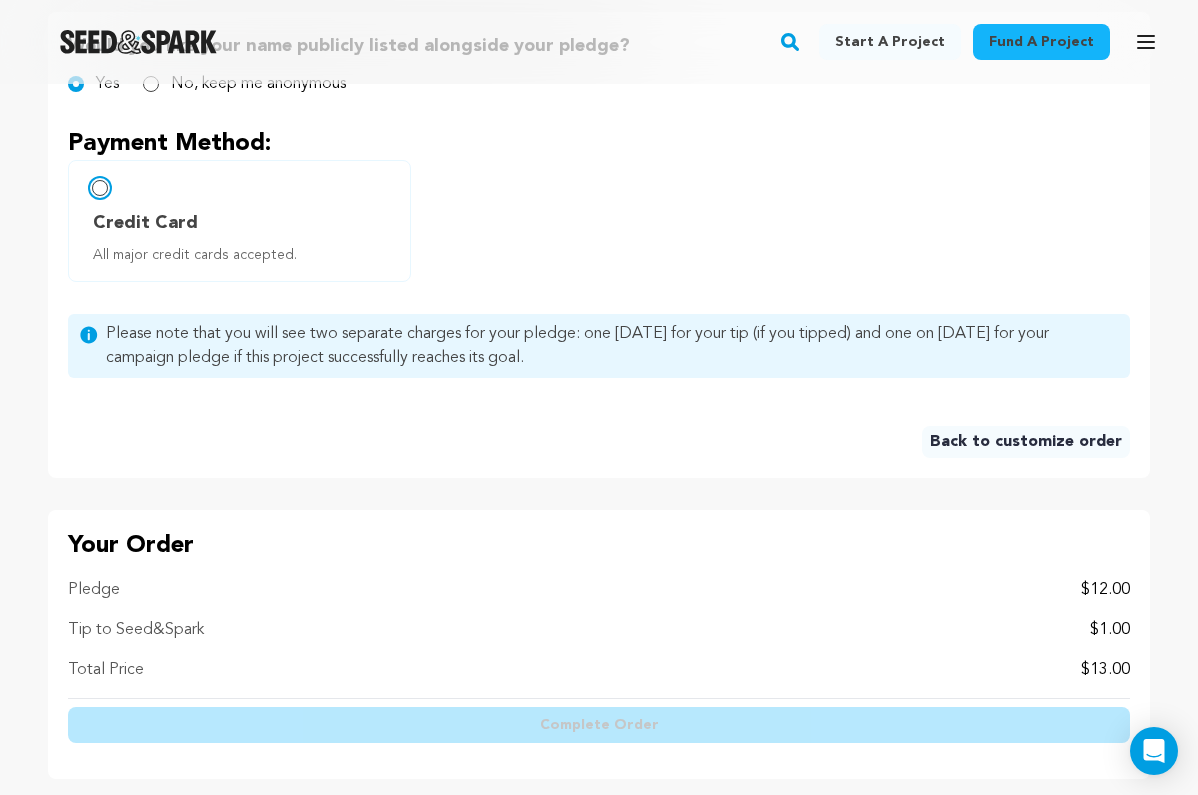 radio on "false" 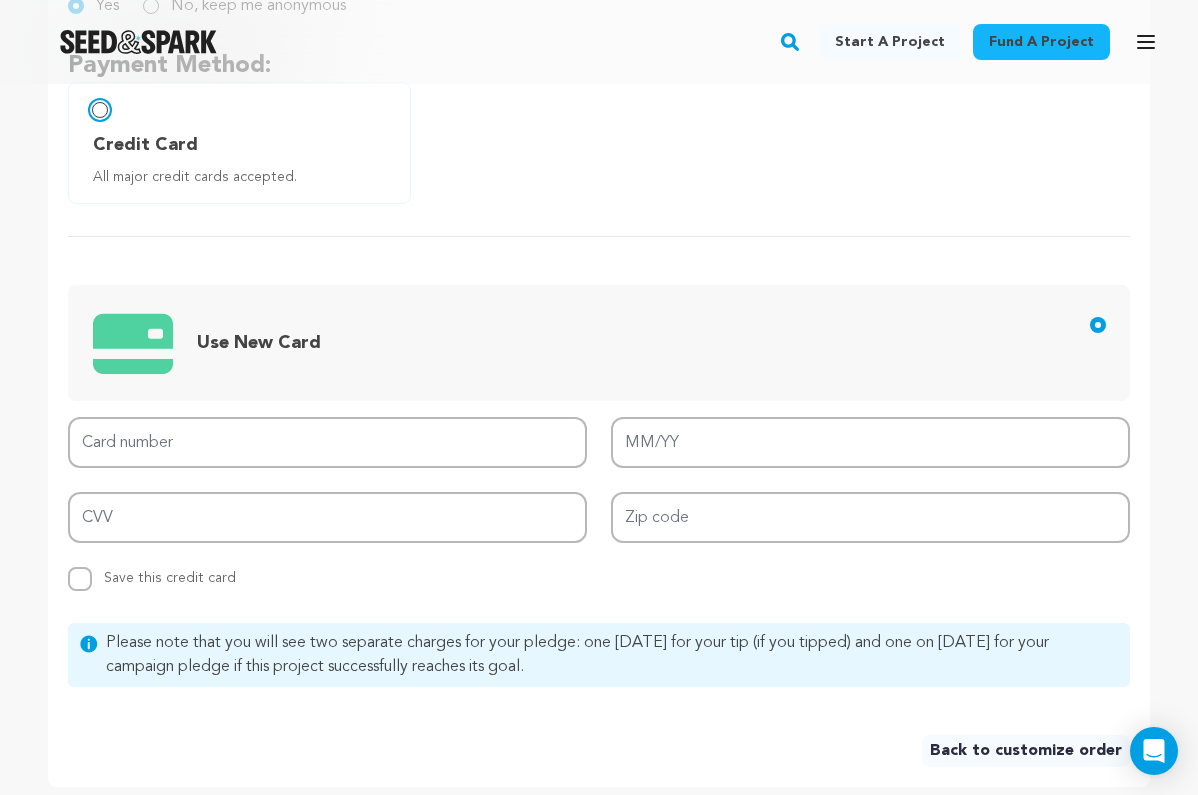 scroll, scrollTop: 1167, scrollLeft: 0, axis: vertical 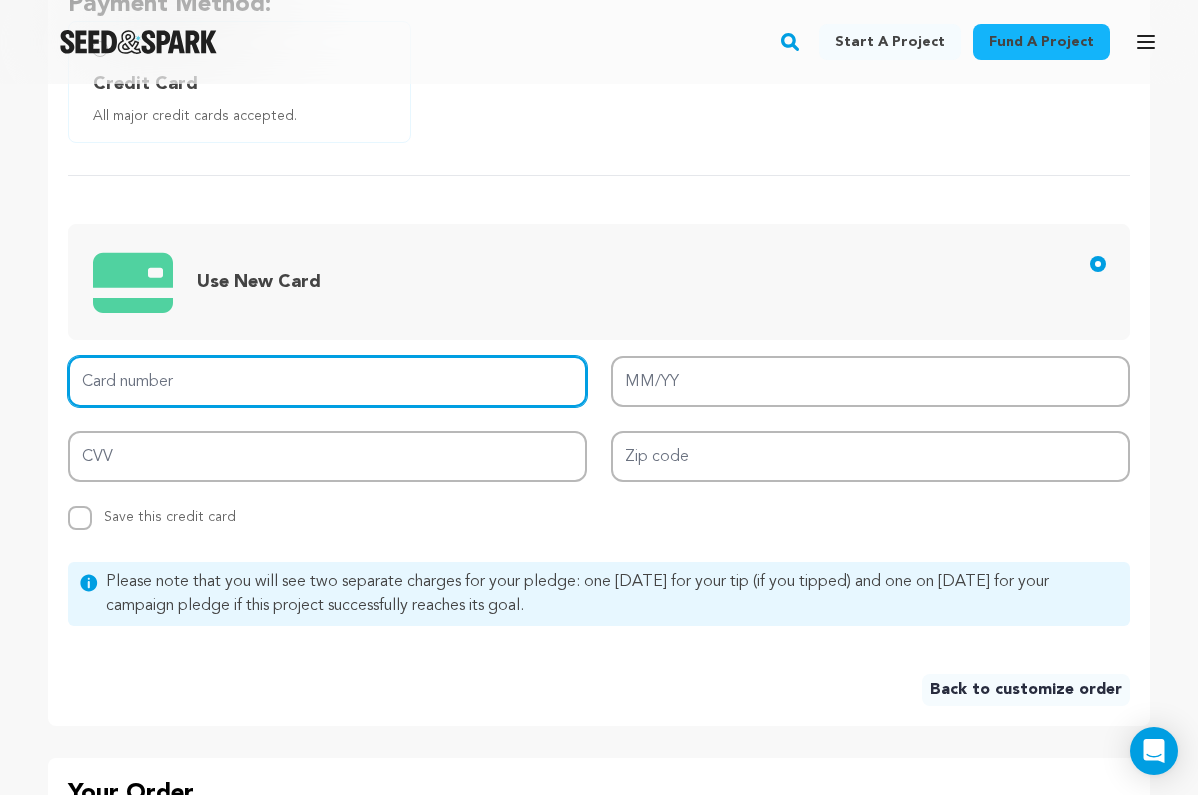 click on "Card number" at bounding box center (327, 381) 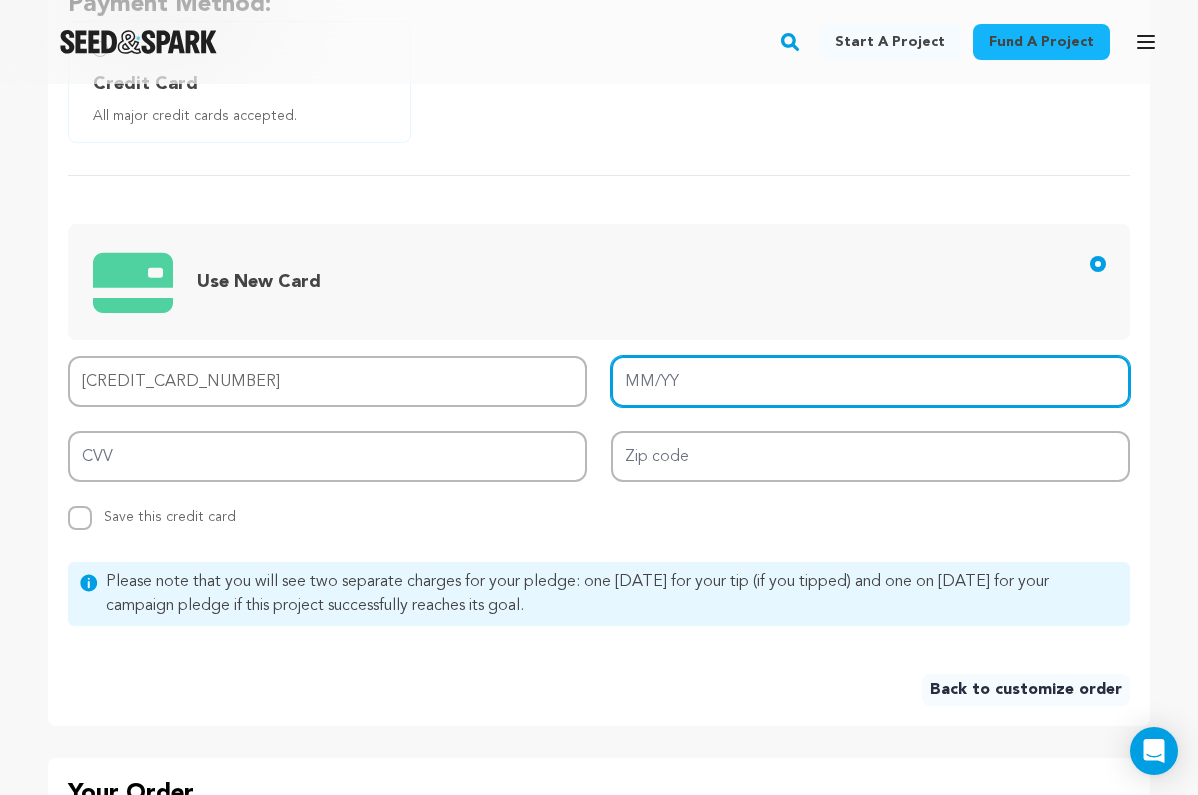 type on "03/30" 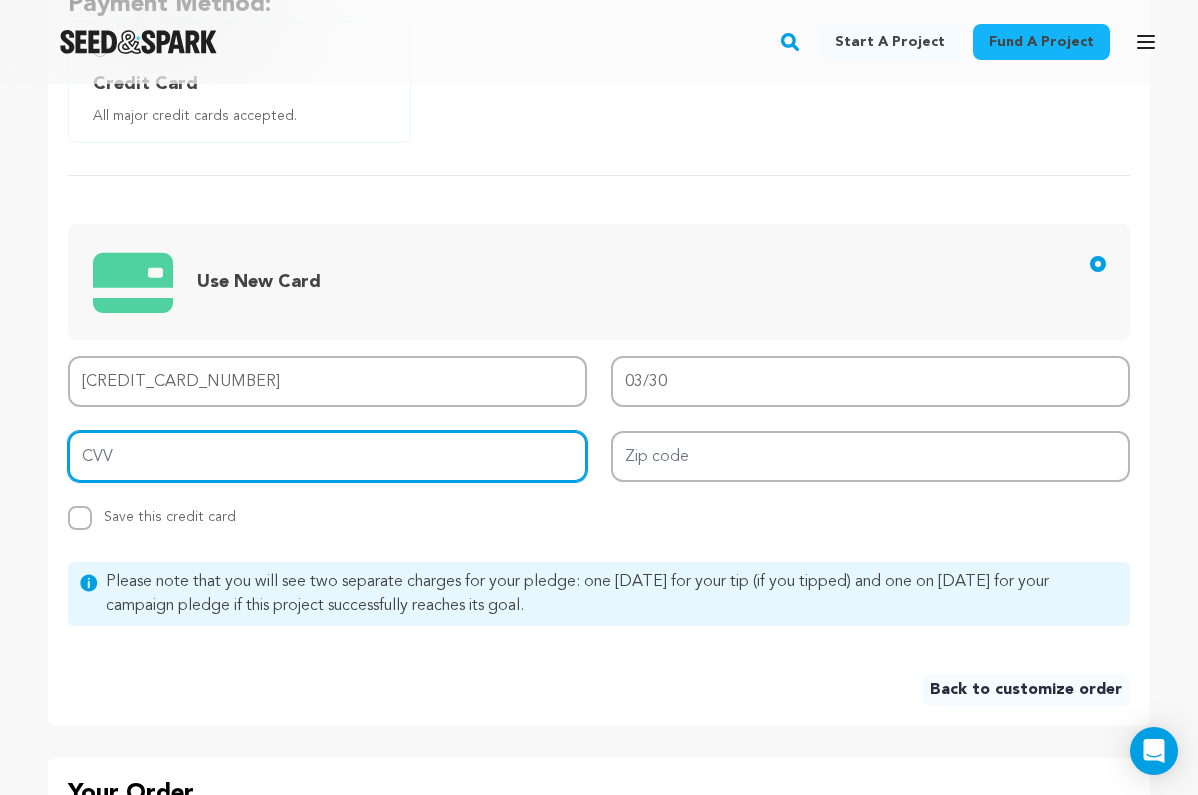 click on "CVV" at bounding box center [327, 456] 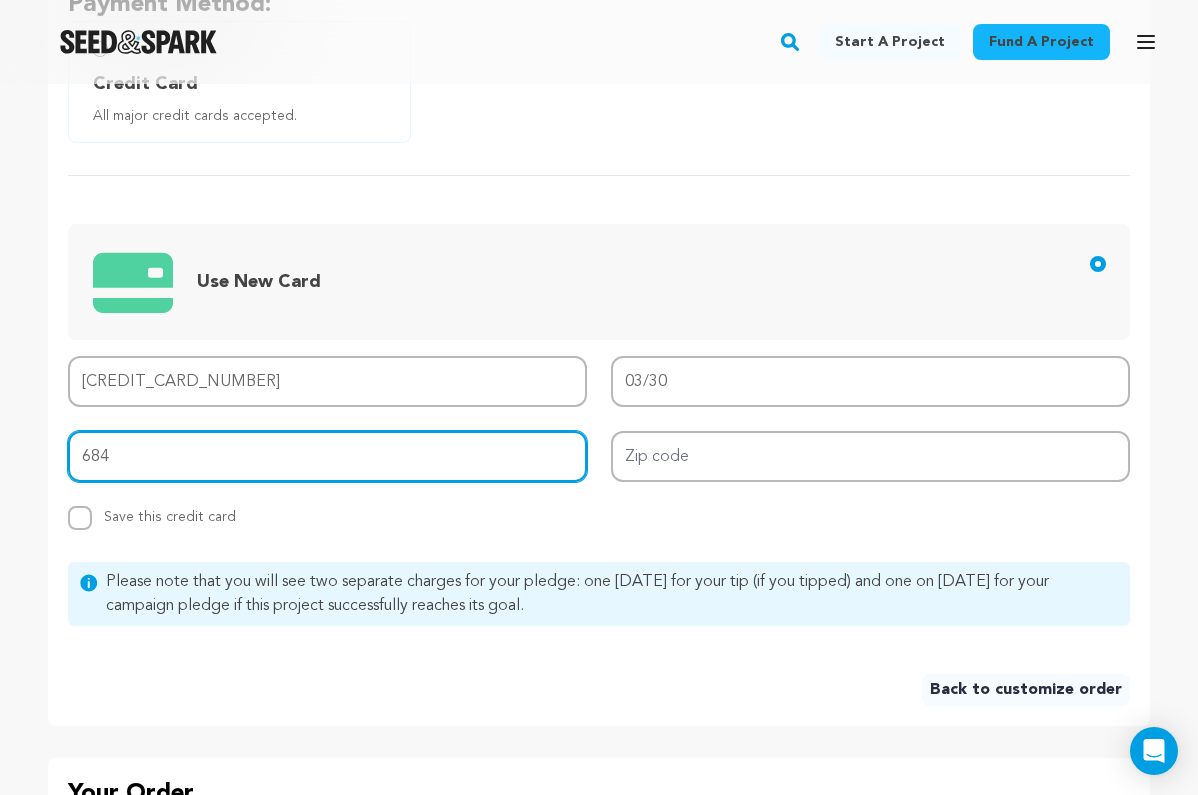 type on "684" 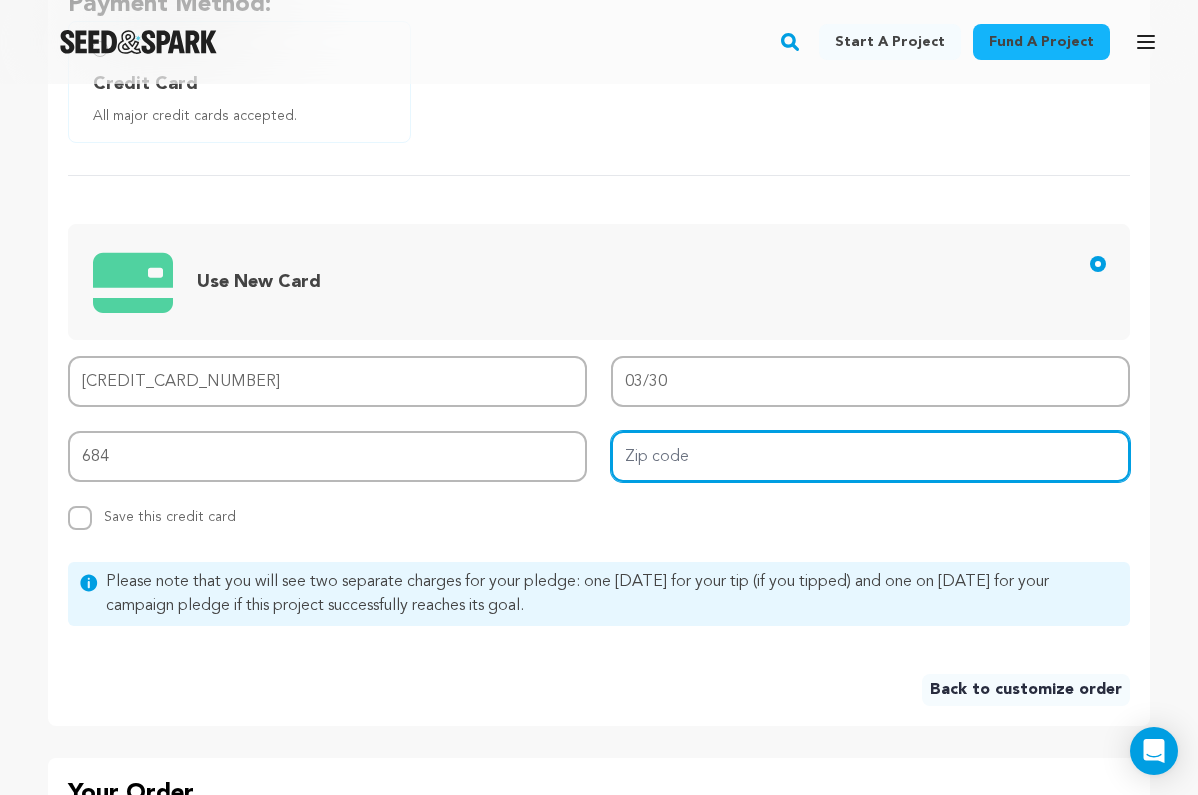 click on "Zip code" at bounding box center (870, 456) 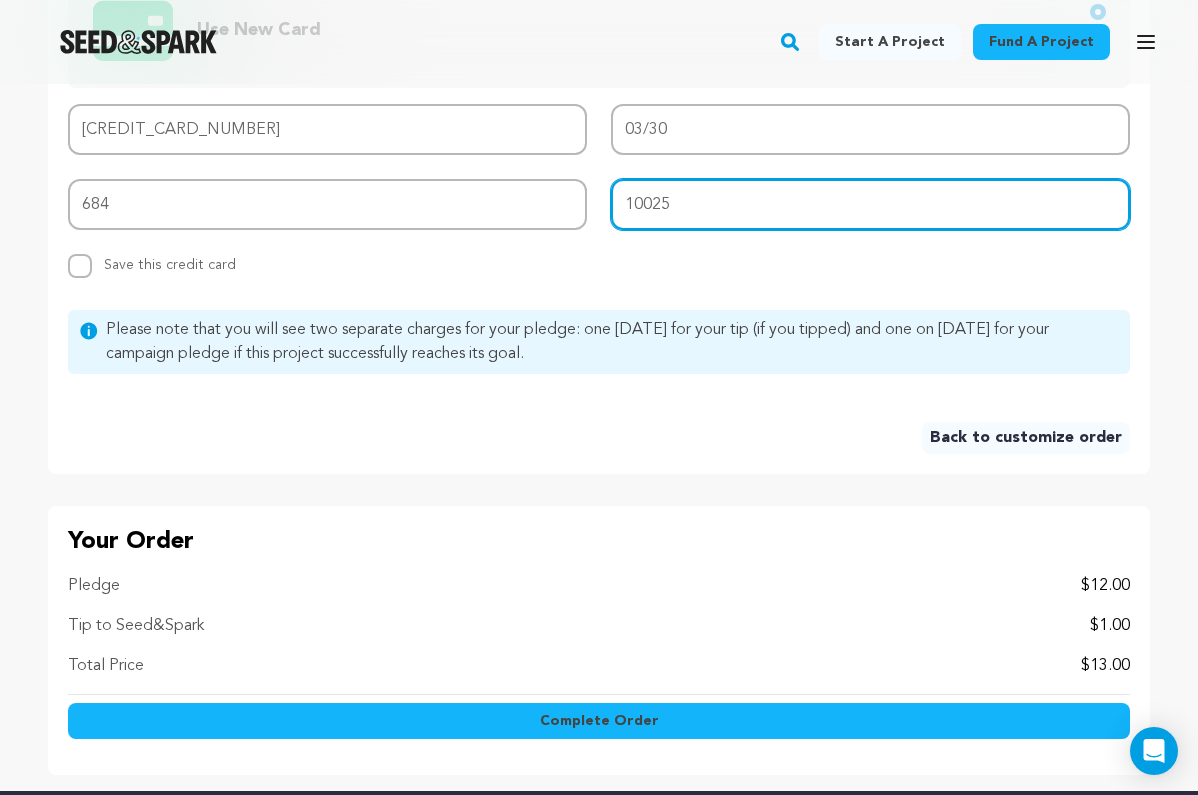 scroll, scrollTop: 1468, scrollLeft: 0, axis: vertical 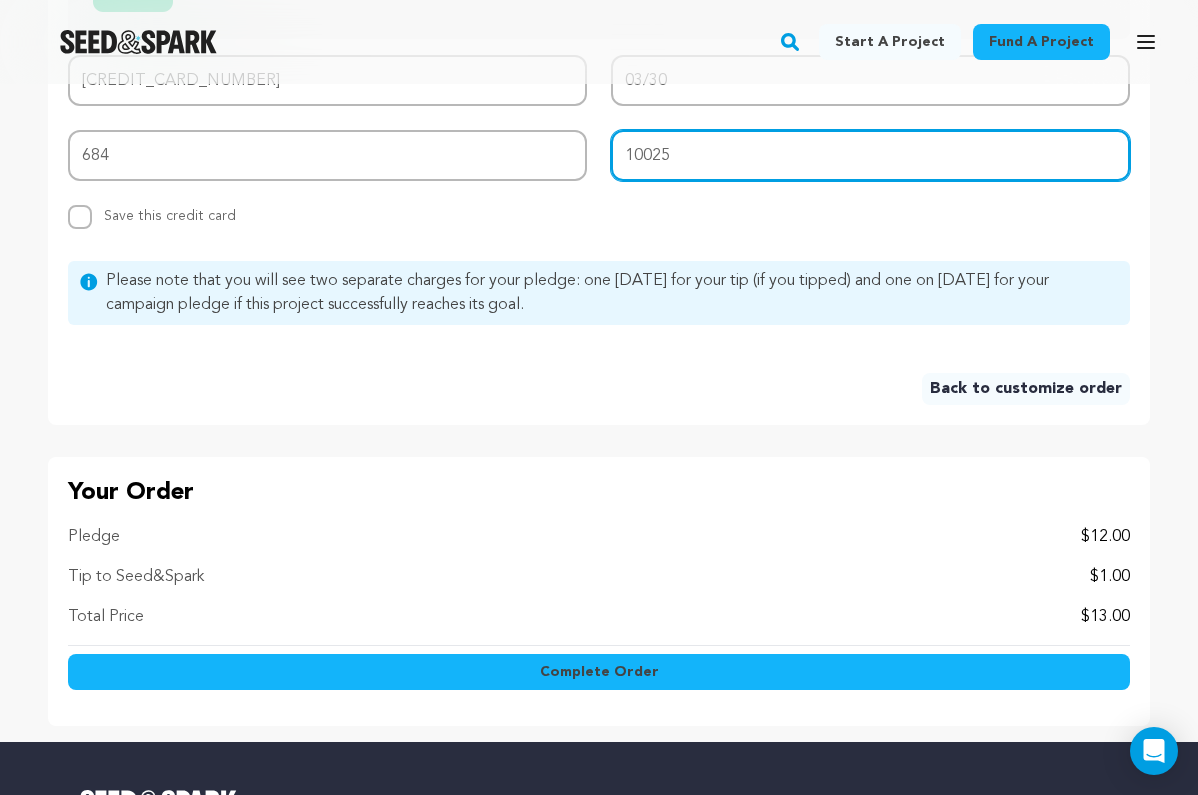 type on "10025" 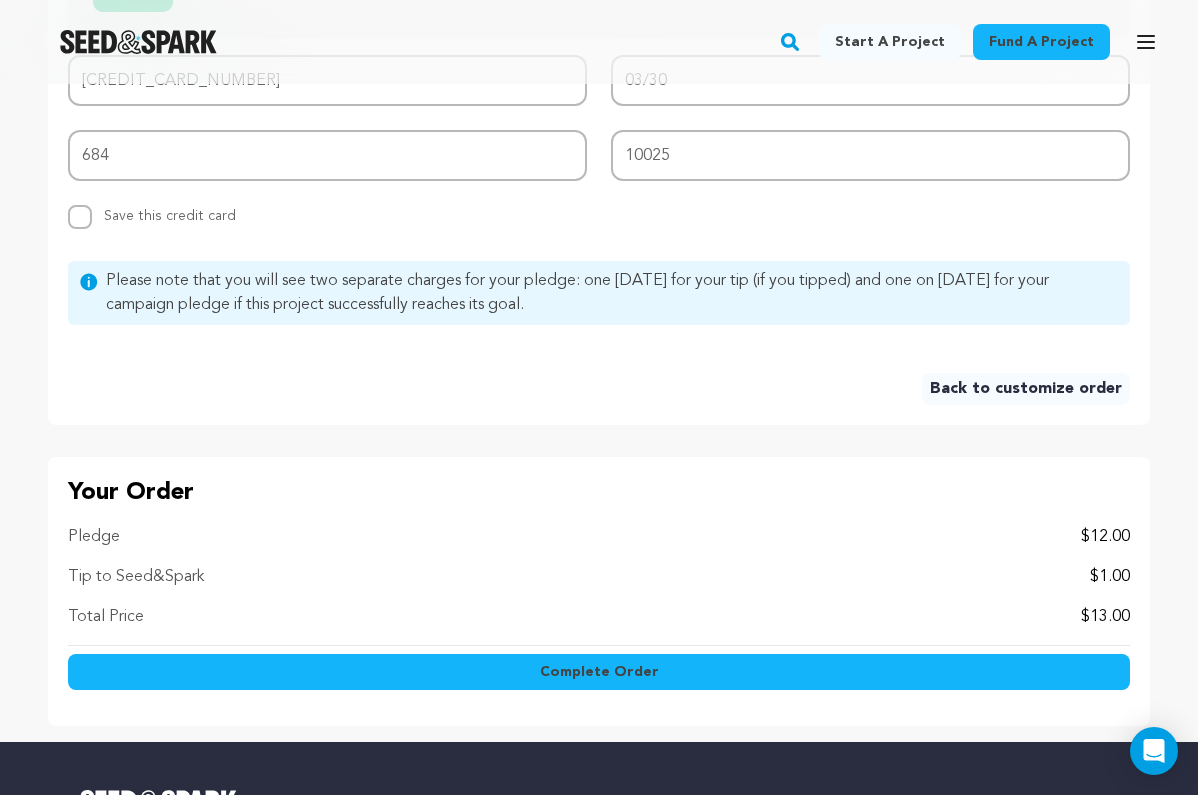 click on "Complete Order" at bounding box center [599, 672] 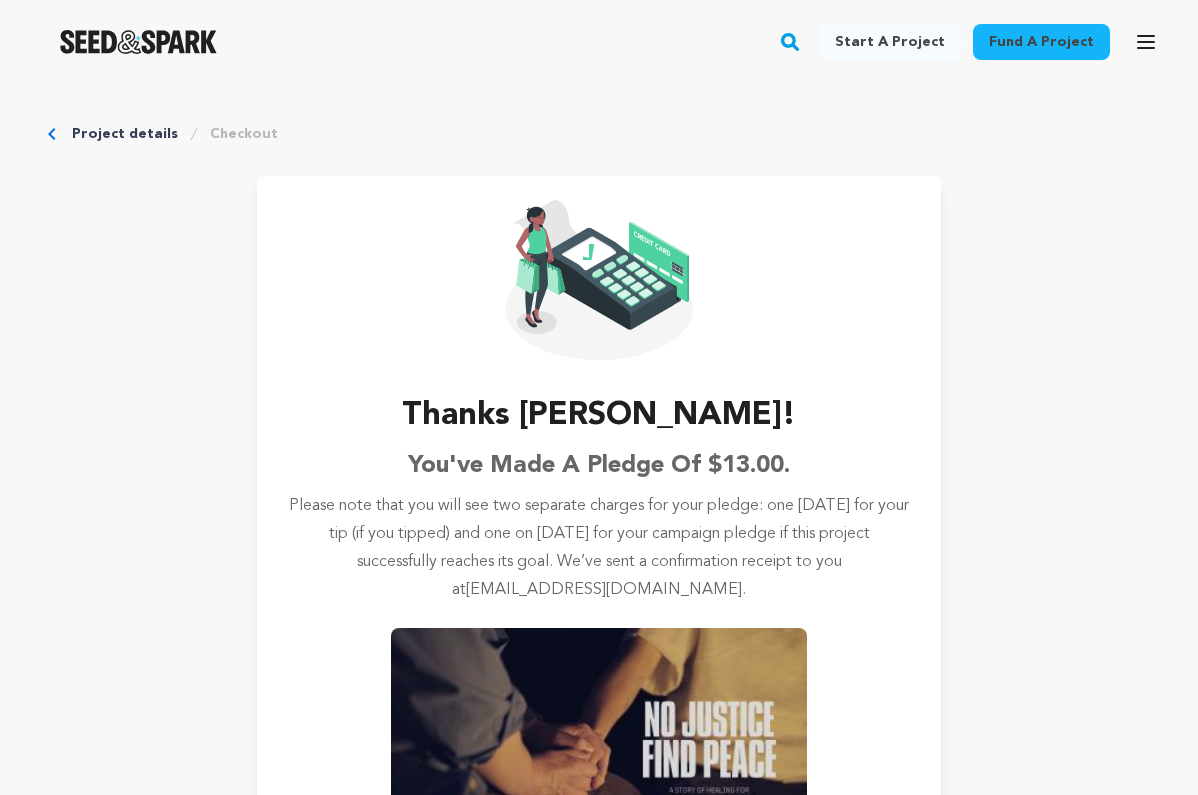 scroll, scrollTop: 0, scrollLeft: 0, axis: both 